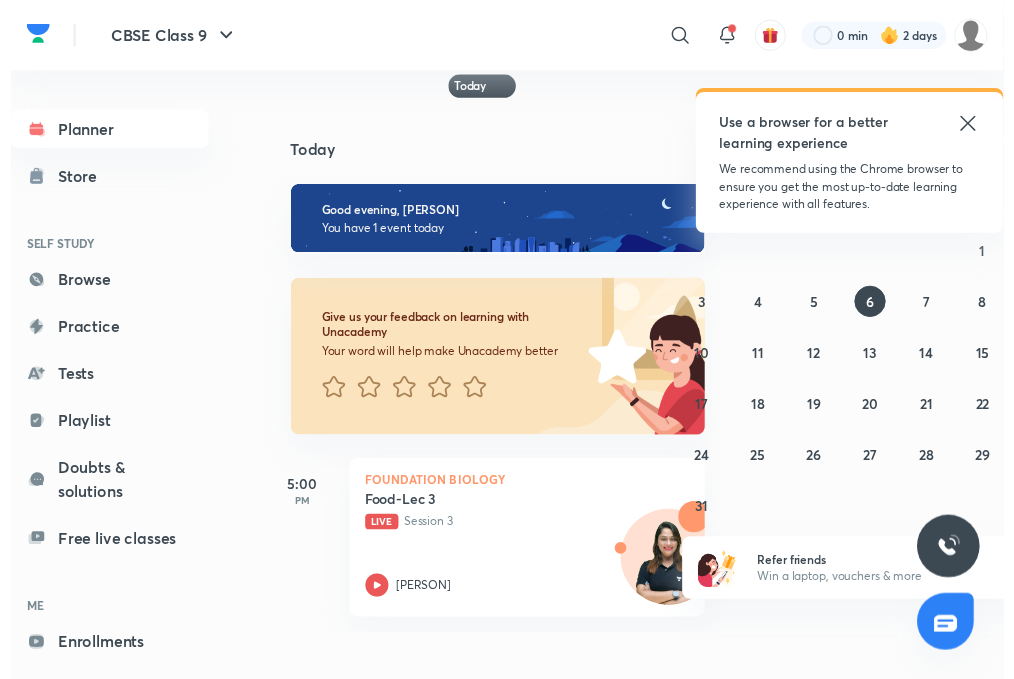 scroll, scrollTop: 0, scrollLeft: 0, axis: both 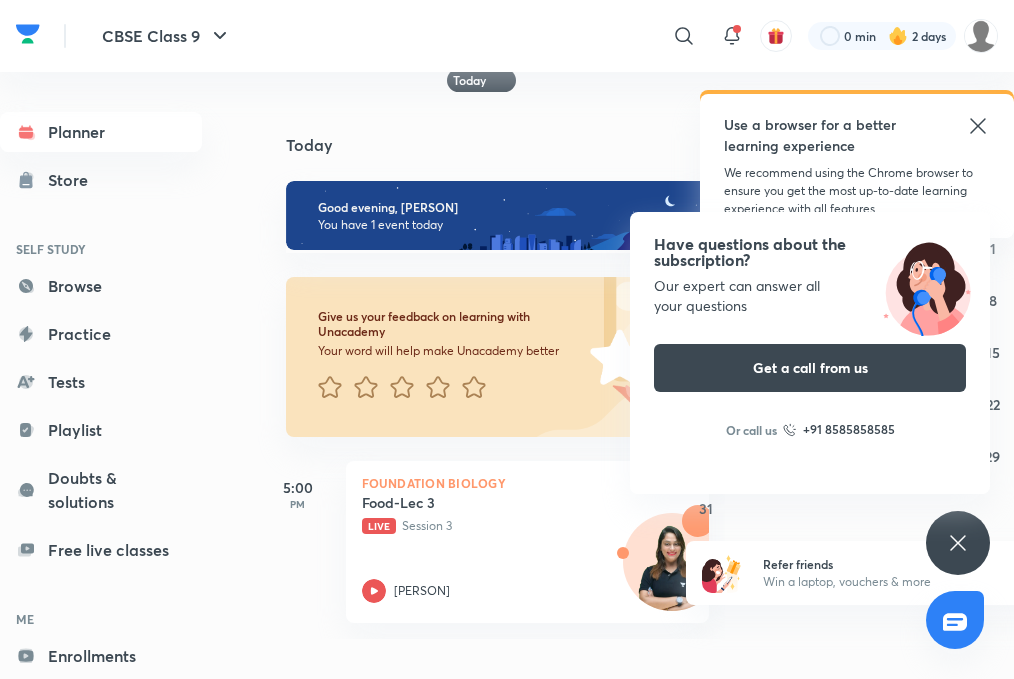 click on "Have questions about the subscription? Our expert can answer all your questions Get a call from us Or call us +91 8585858585" at bounding box center (958, 543) 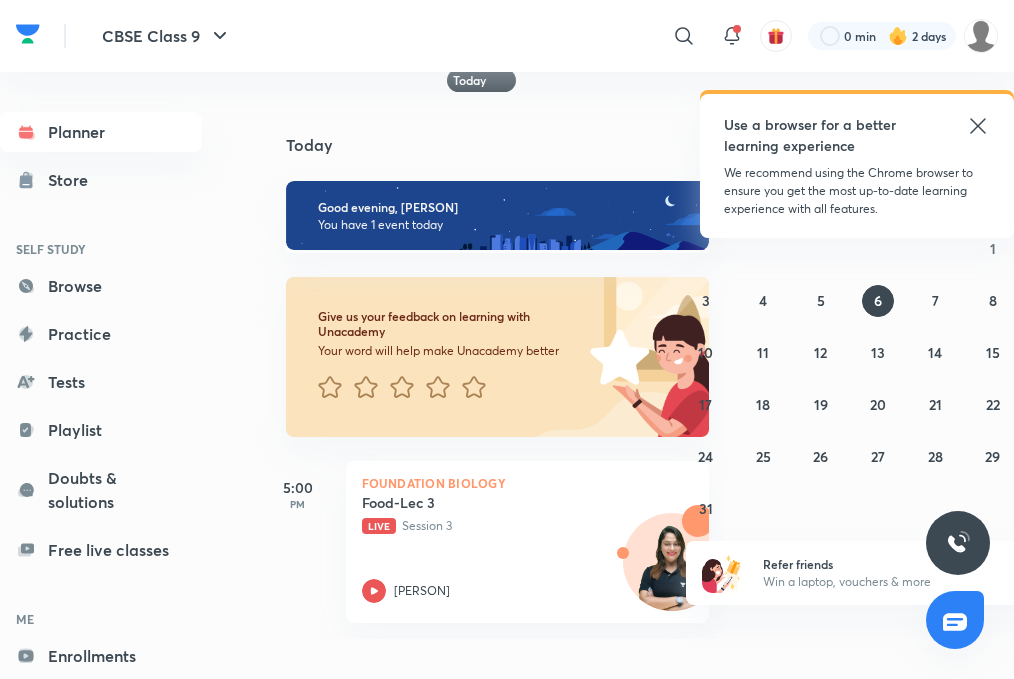 click 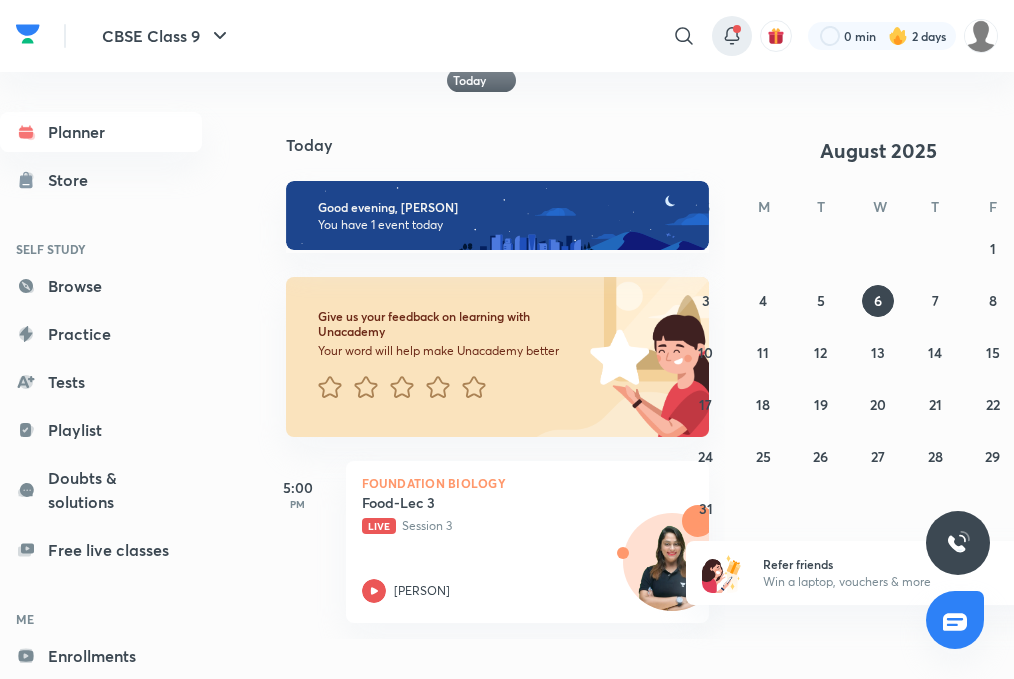 click 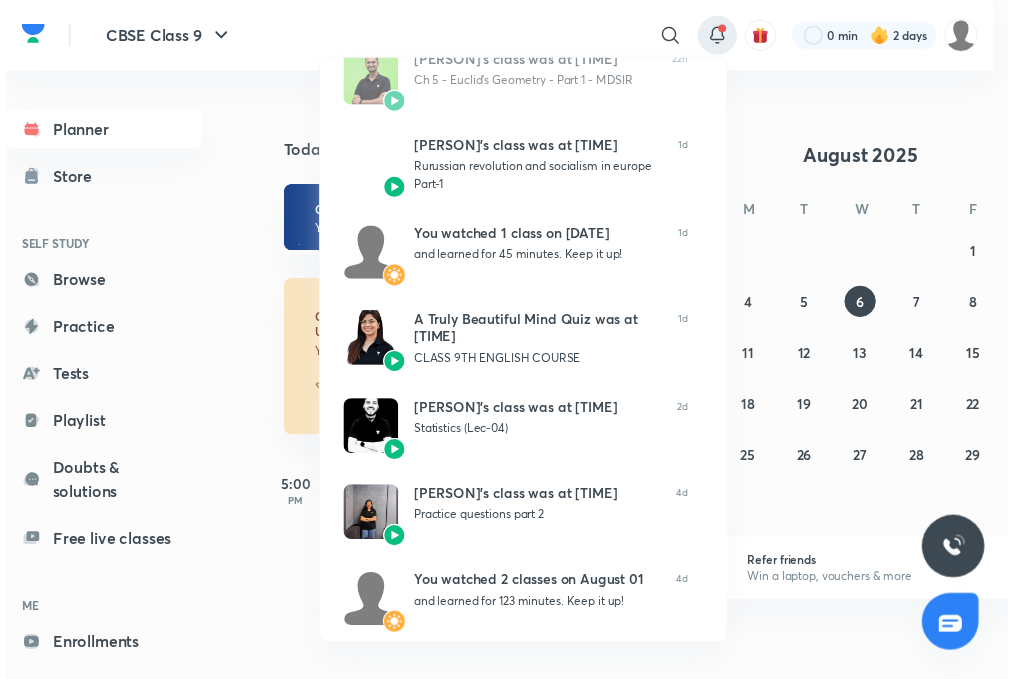 scroll, scrollTop: 342, scrollLeft: 0, axis: vertical 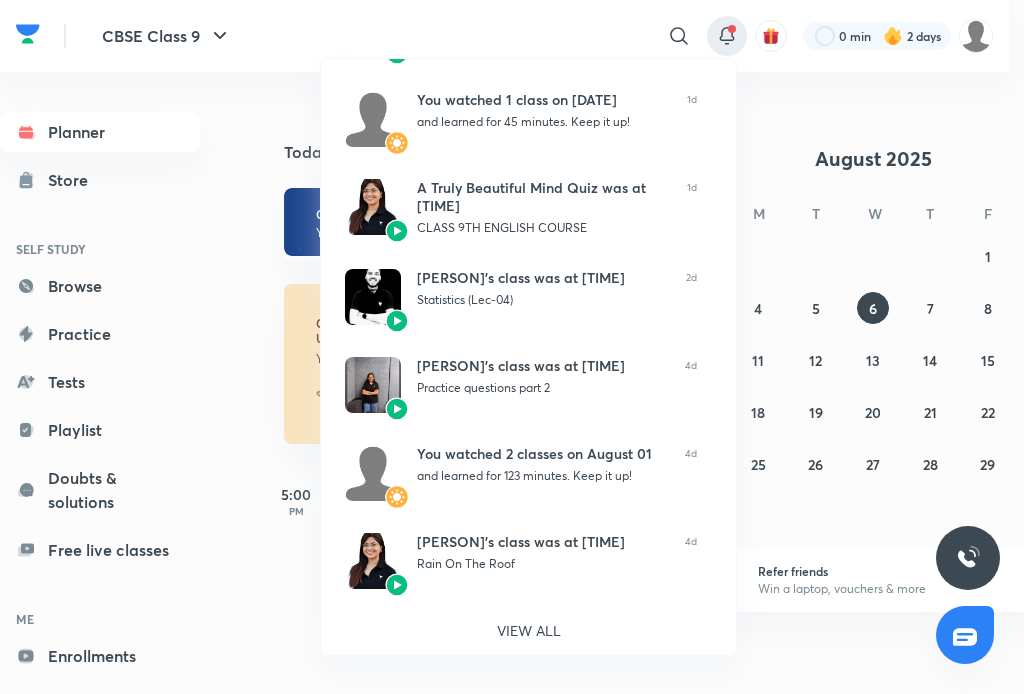 click at bounding box center (512, 347) 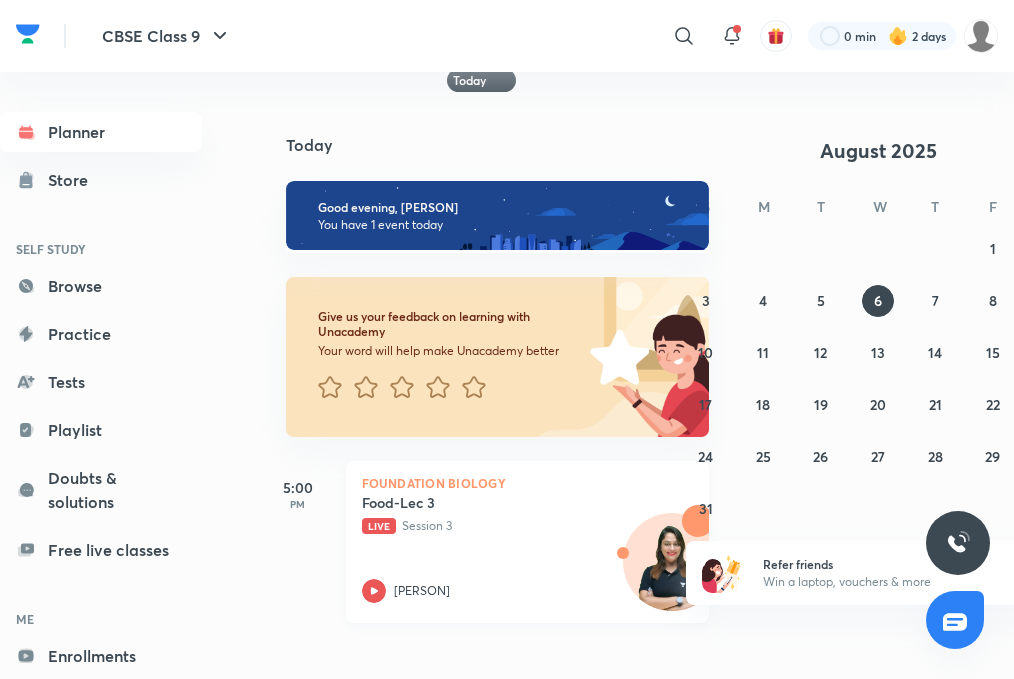 drag, startPoint x: 491, startPoint y: 103, endPoint x: 595, endPoint y: 588, distance: 496.0252 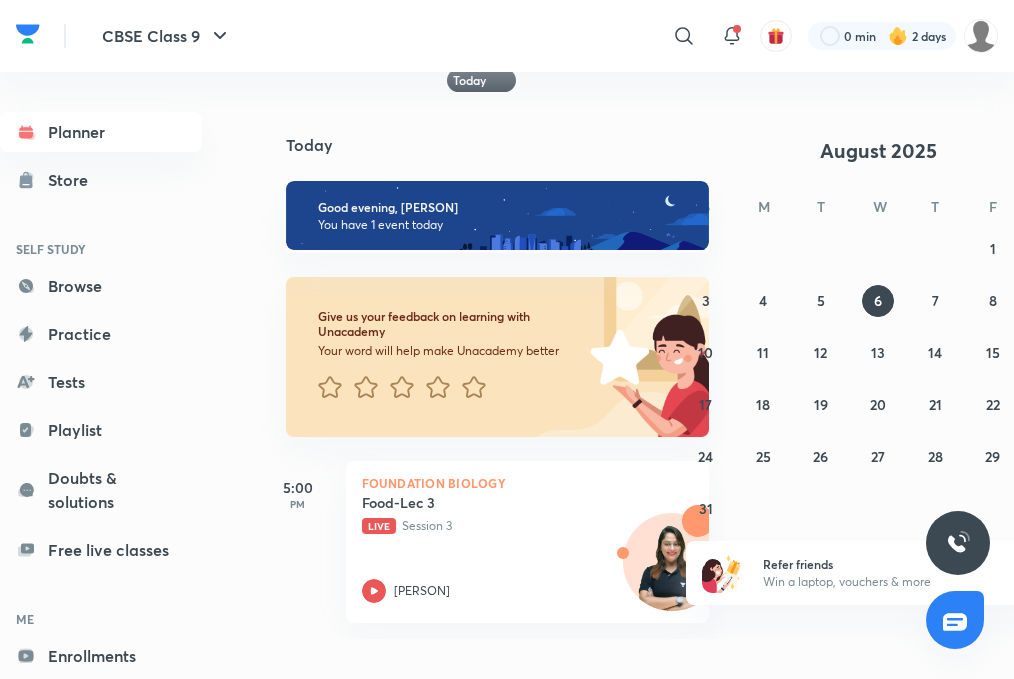 click on "Today Good evening, [PERSON] You have 1 event today Give us your feedback on learning with Unacademy Your word will help make Unacademy better [TIME] Foundation Biology Food-Lec 3 Live Session 3 [PERSON]" at bounding box center (636, 368) 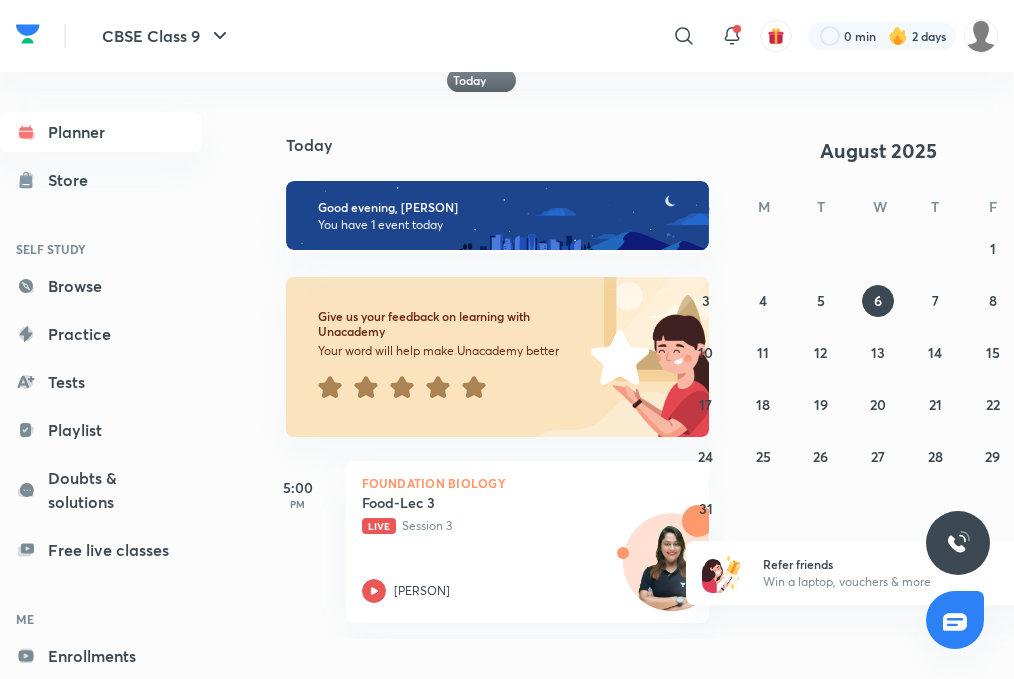 scroll, scrollTop: 15, scrollLeft: 0, axis: vertical 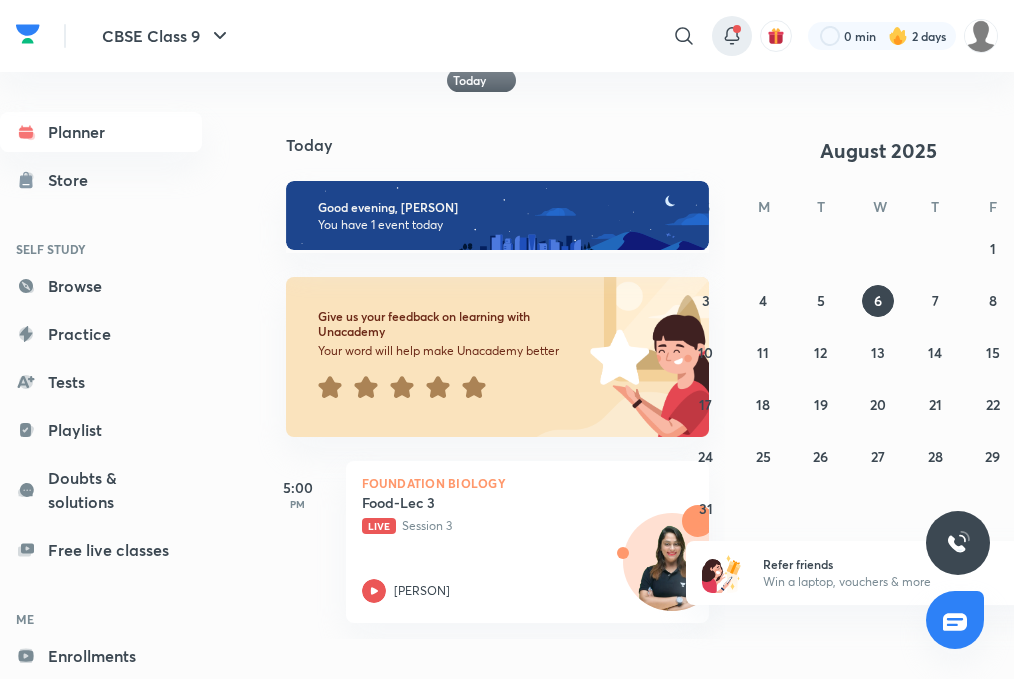 click 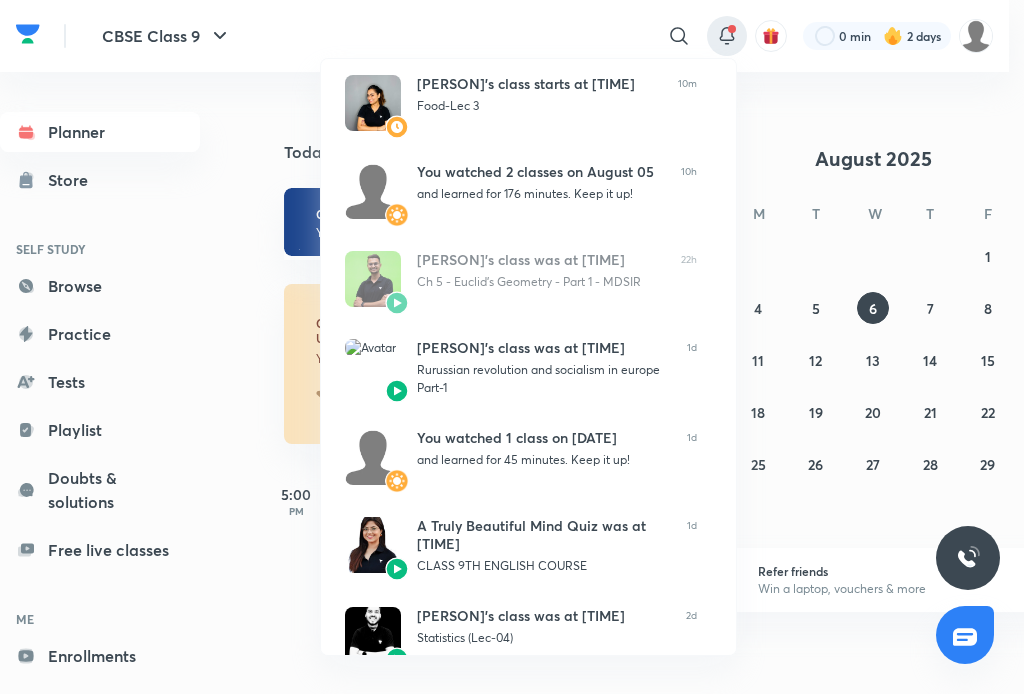 click at bounding box center [512, 347] 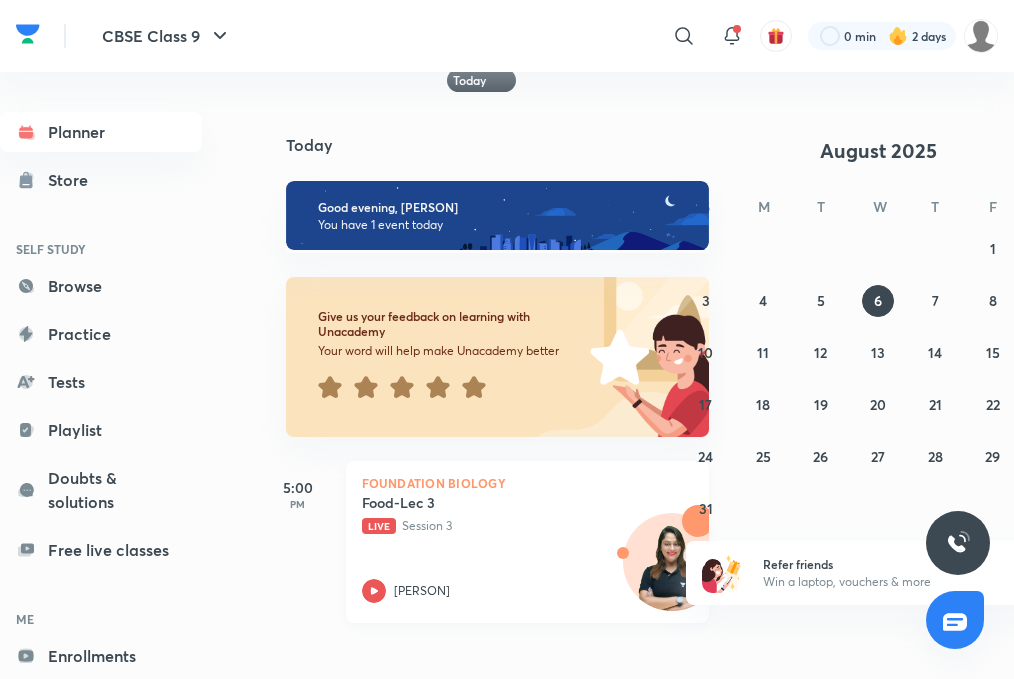 click on "[PERSON]" at bounding box center (422, 591) 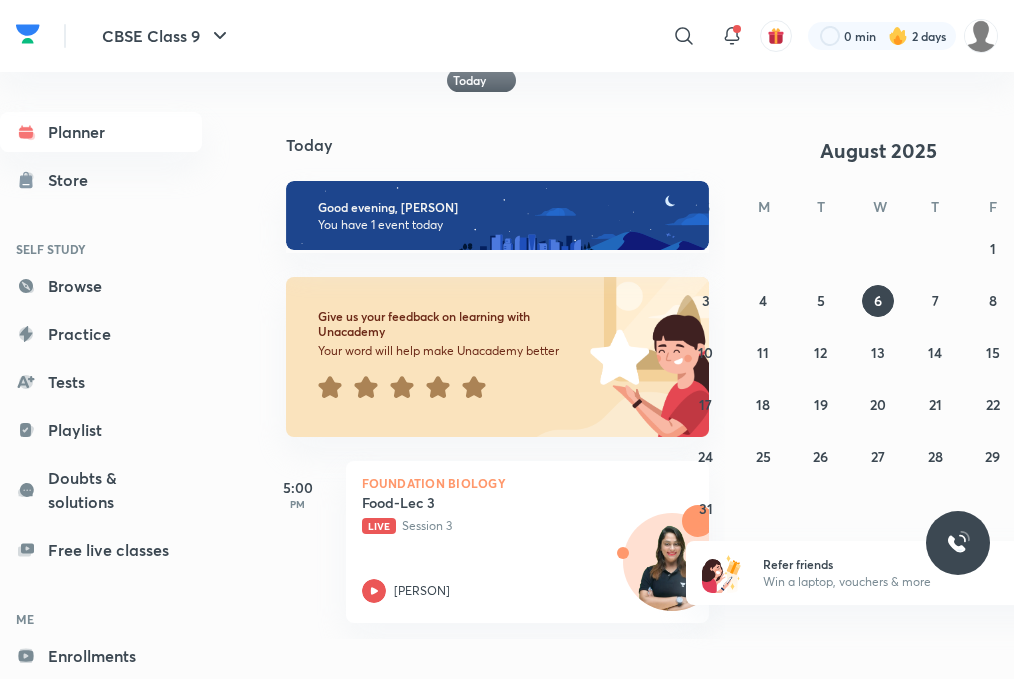 scroll, scrollTop: 0, scrollLeft: 0, axis: both 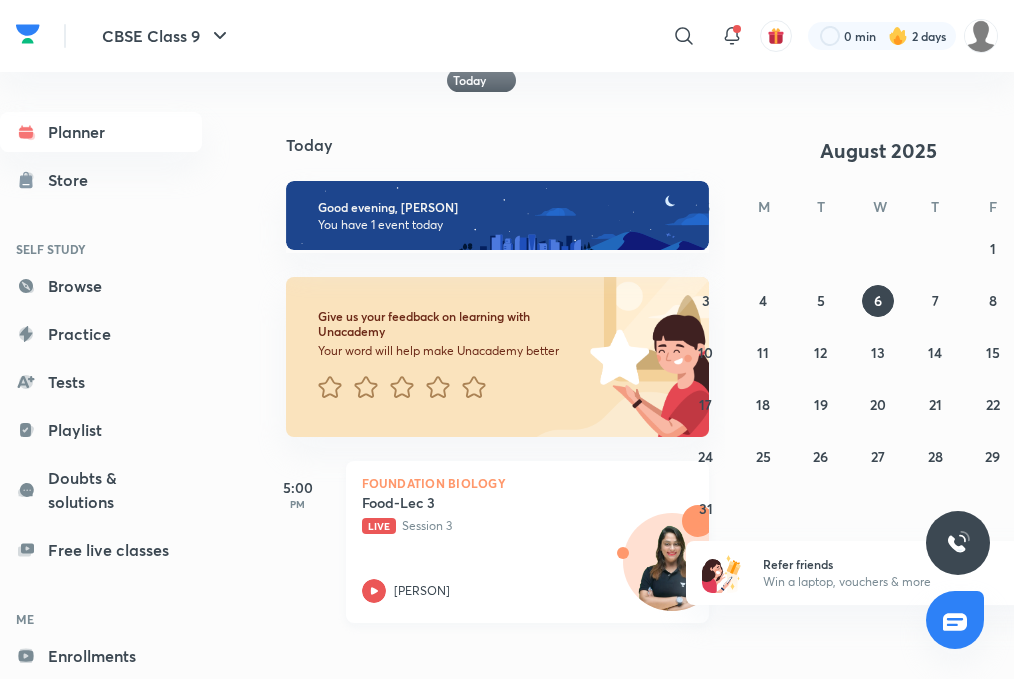 click 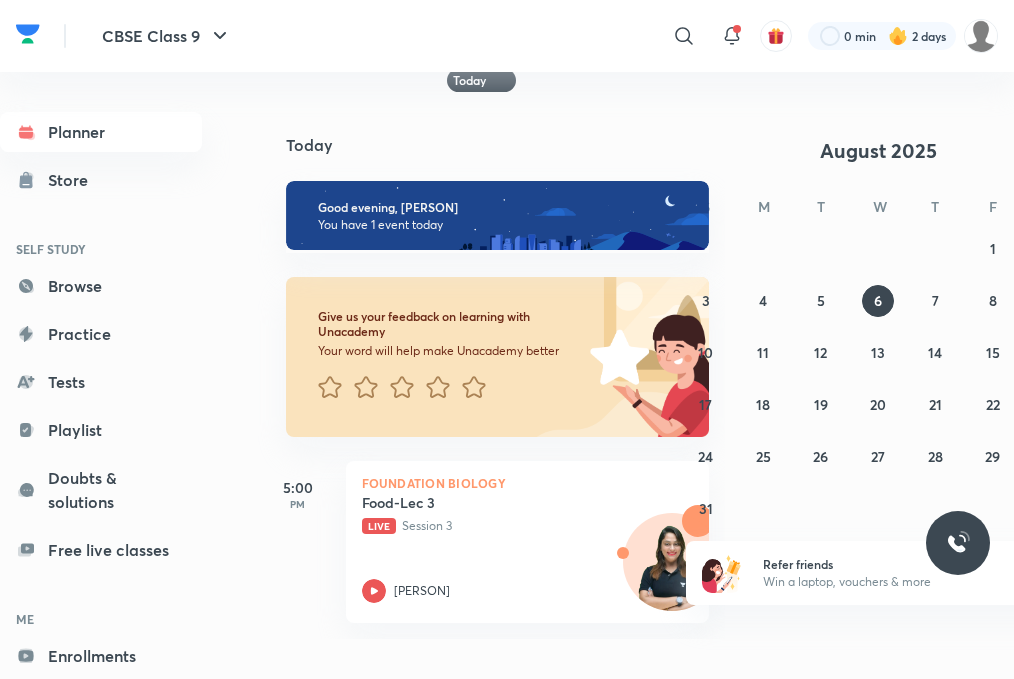 scroll, scrollTop: 0, scrollLeft: 0, axis: both 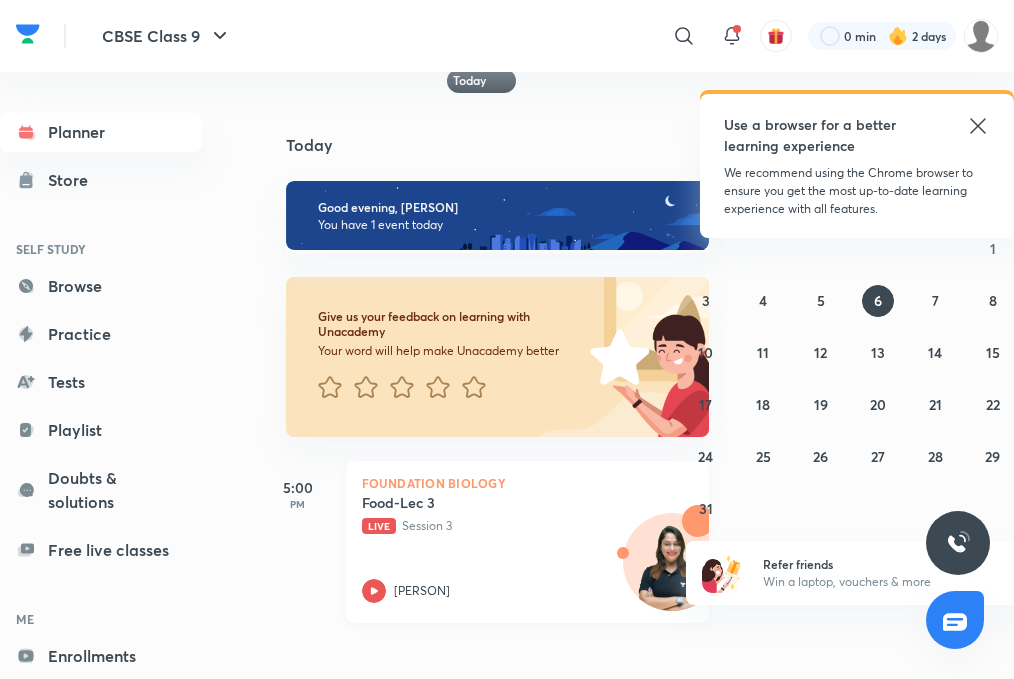 click on "Food-Lec 3 Live Session 3 Shivangi Chauhan" at bounding box center [506, 548] 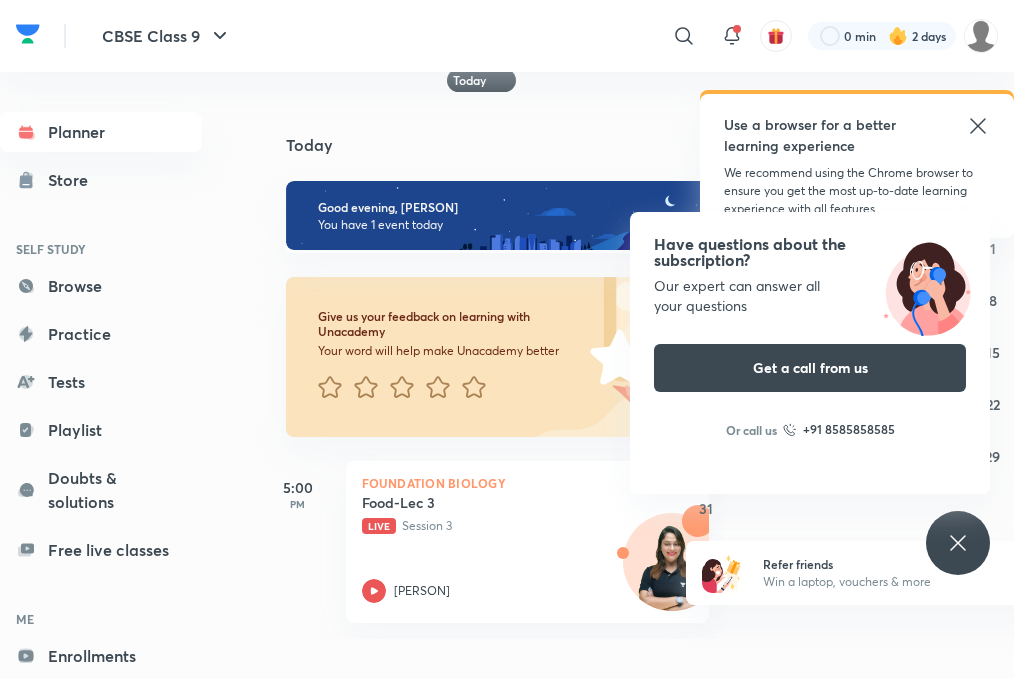 scroll, scrollTop: 15, scrollLeft: 0, axis: vertical 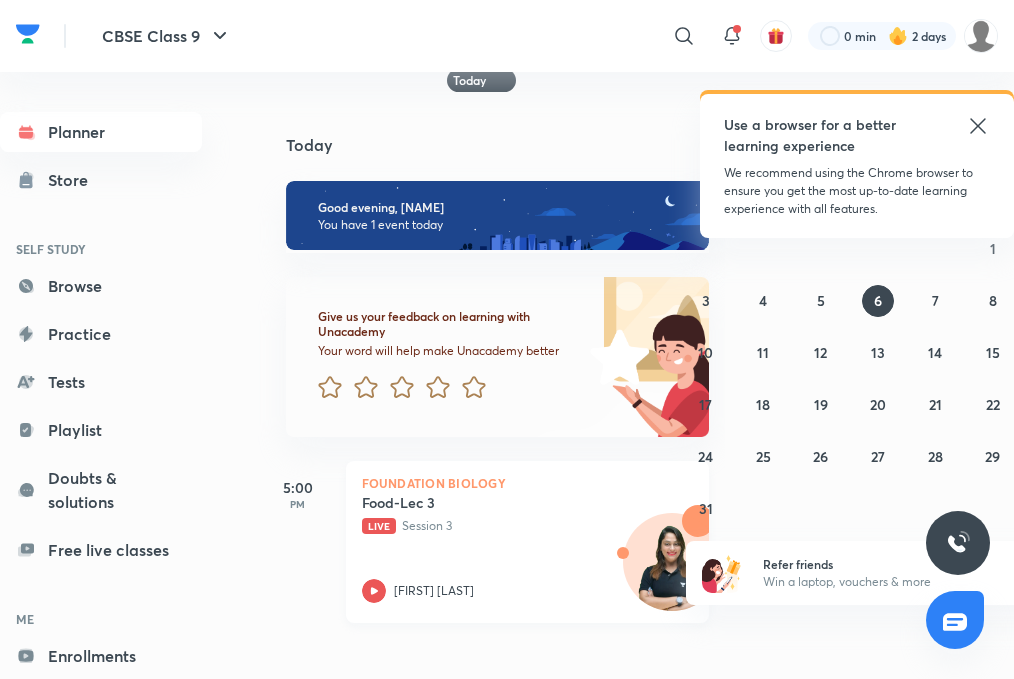 click on "[FIRST] [LAST]" at bounding box center (434, 591) 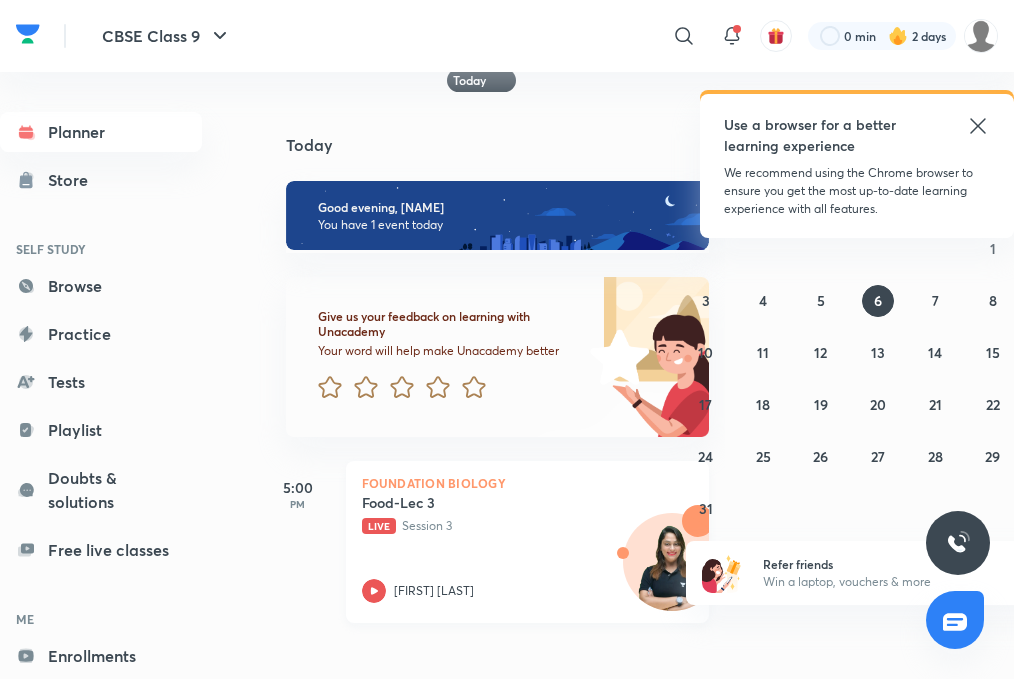 click 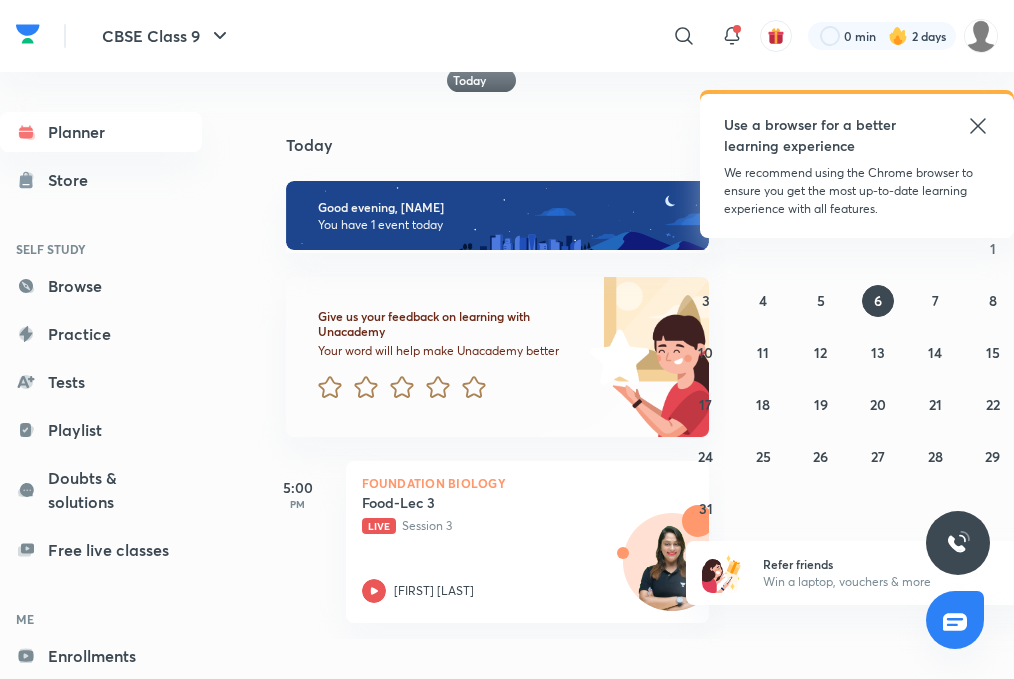 scroll, scrollTop: 15, scrollLeft: 0, axis: vertical 